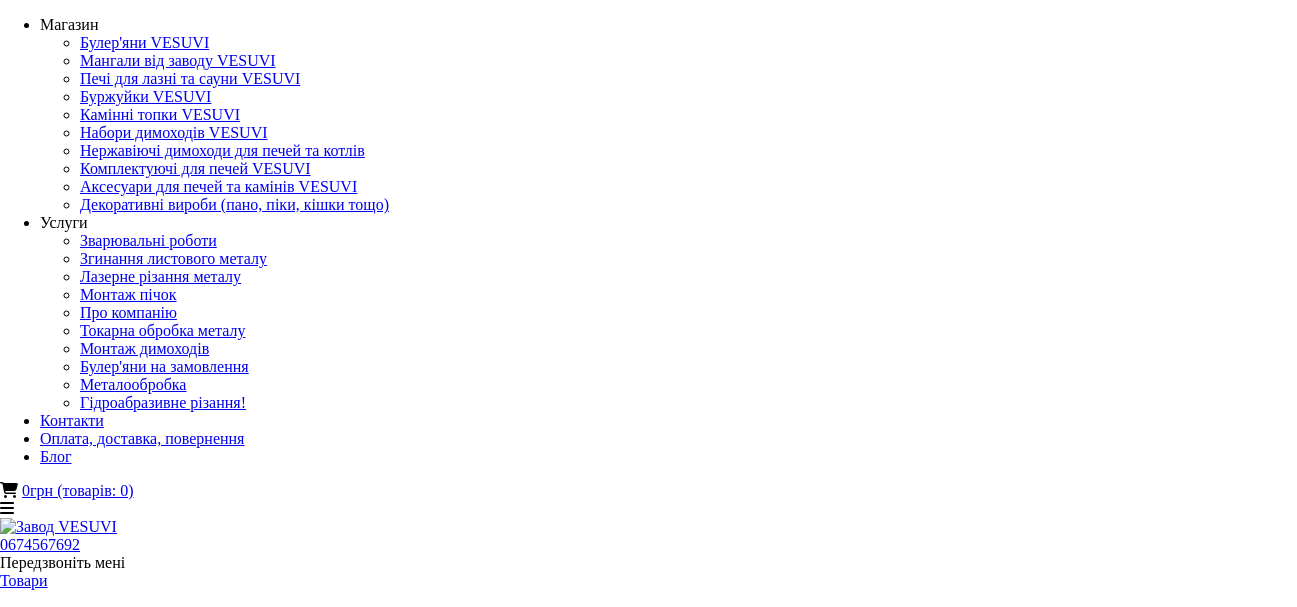 scroll, scrollTop: 0, scrollLeft: 0, axis: both 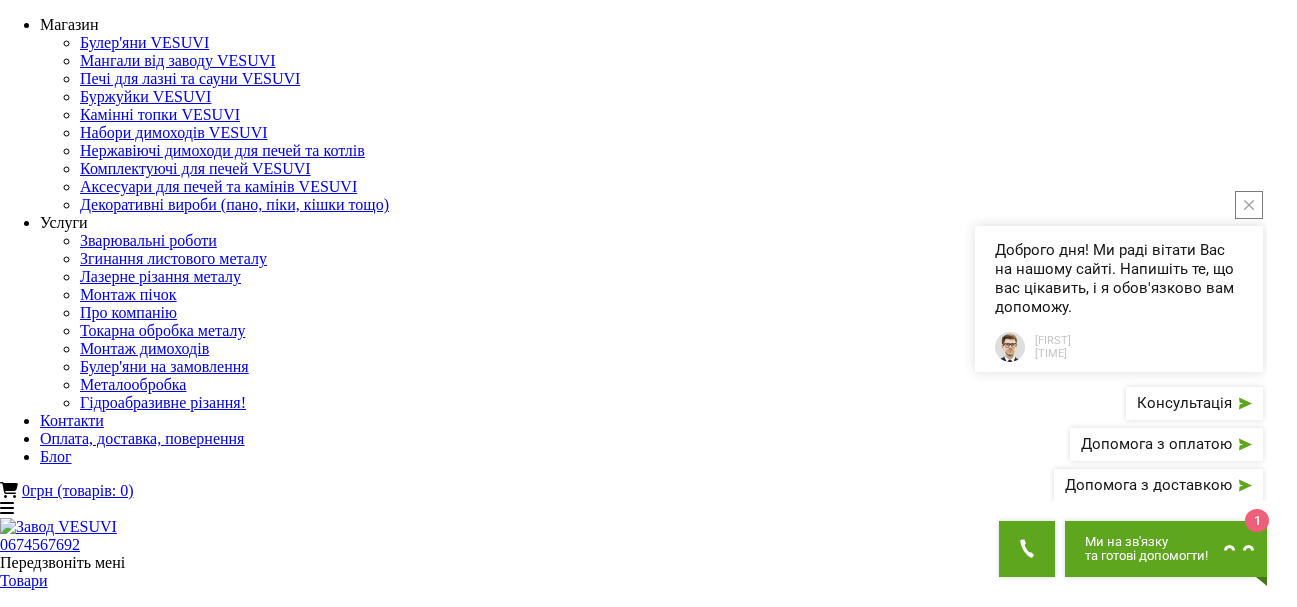 click on "Товари" at bounding box center [24, 580] 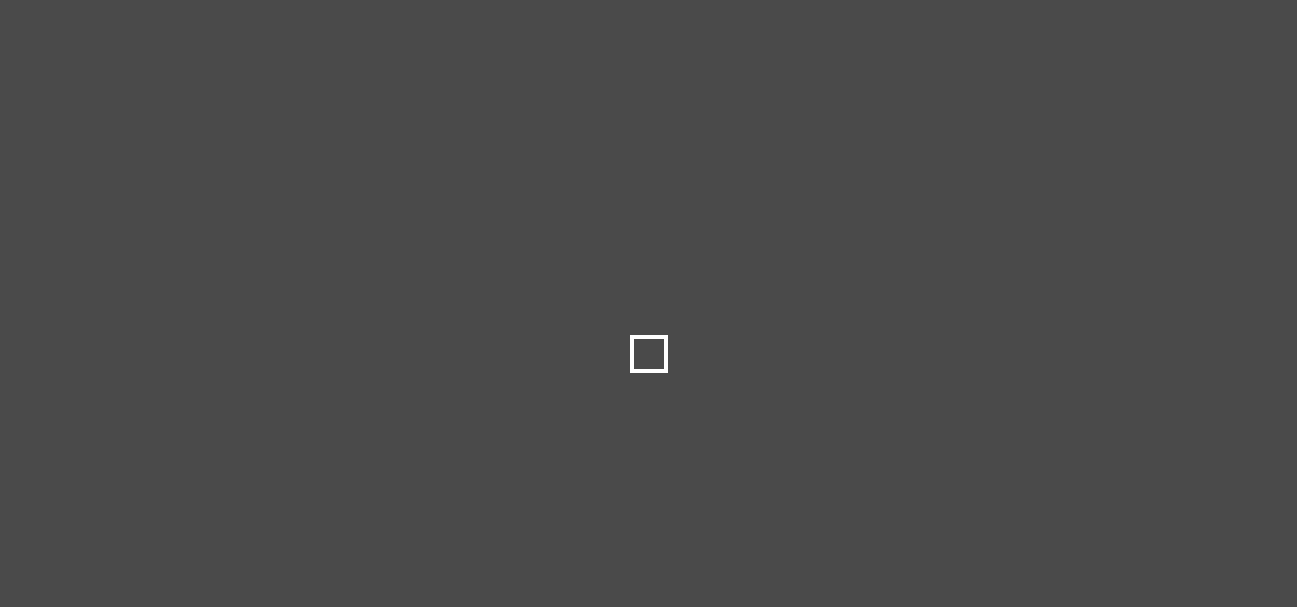 scroll, scrollTop: 0, scrollLeft: 0, axis: both 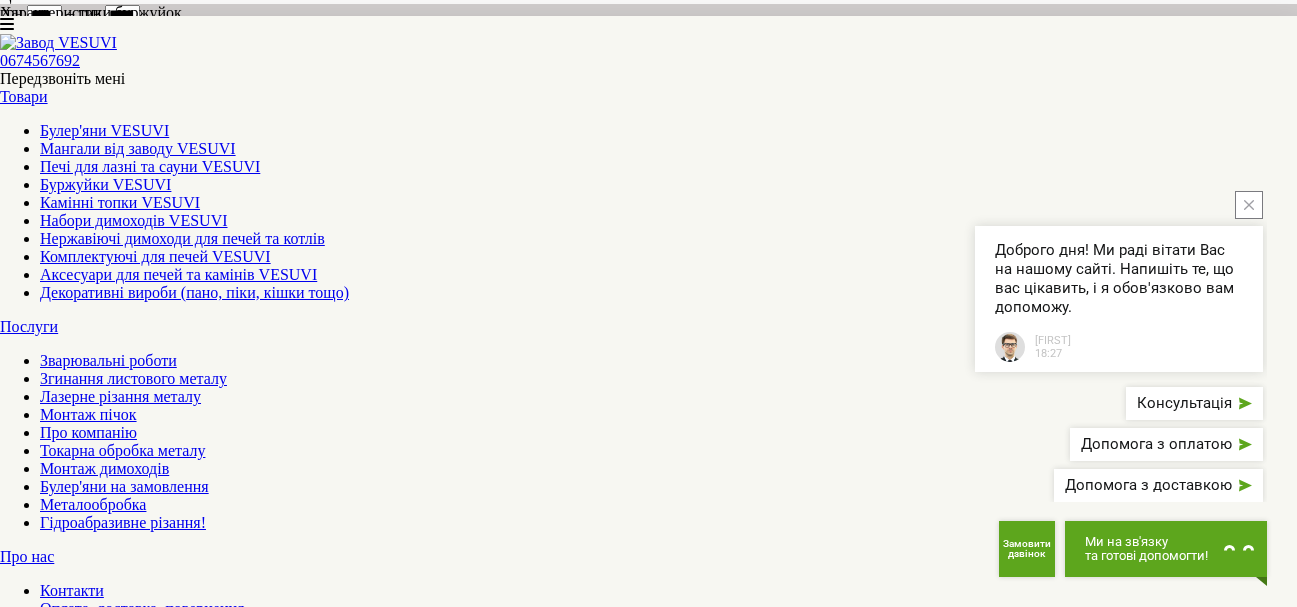 click 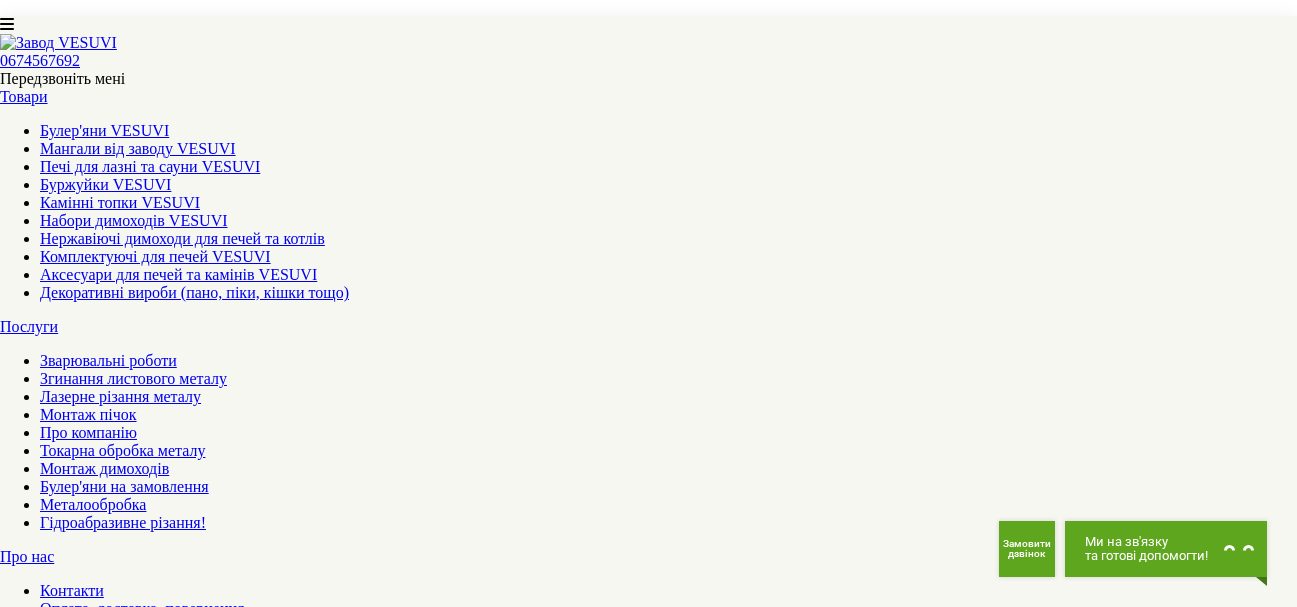 scroll, scrollTop: 2160, scrollLeft: 0, axis: vertical 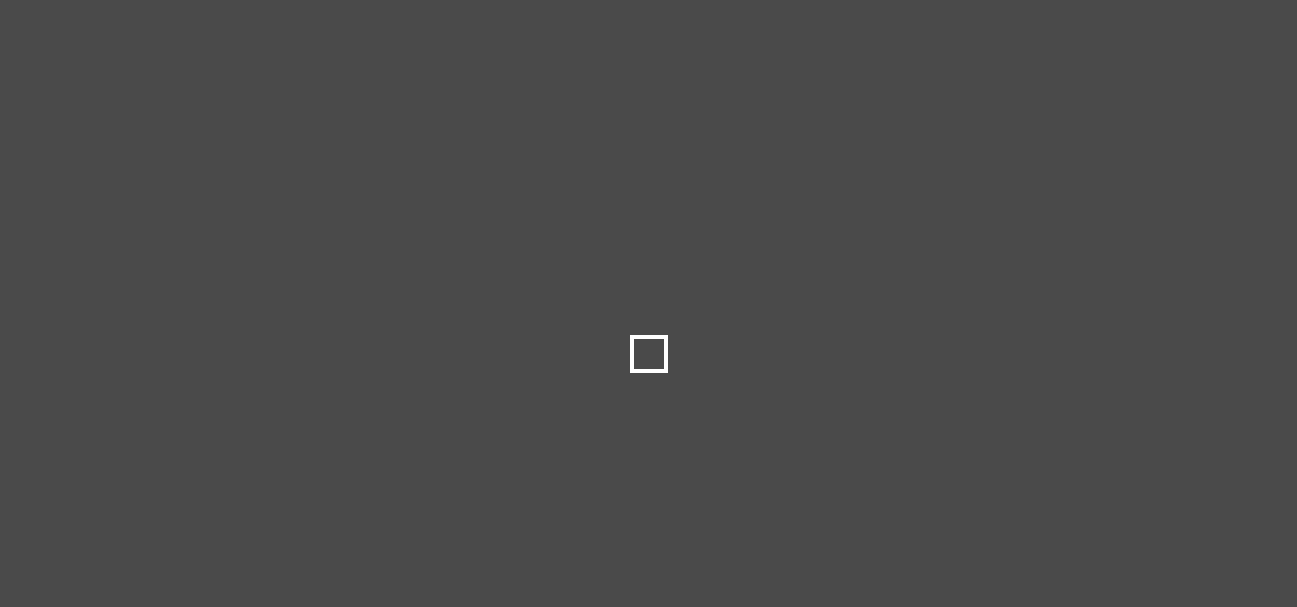 type on "****" 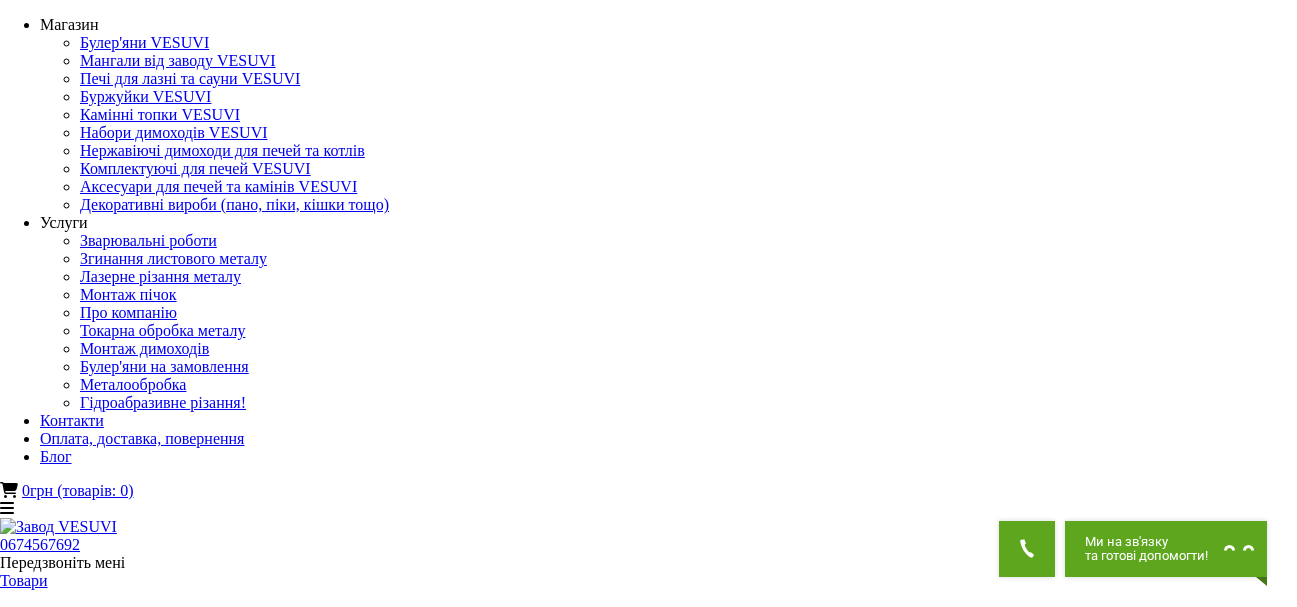 scroll, scrollTop: 0, scrollLeft: 0, axis: both 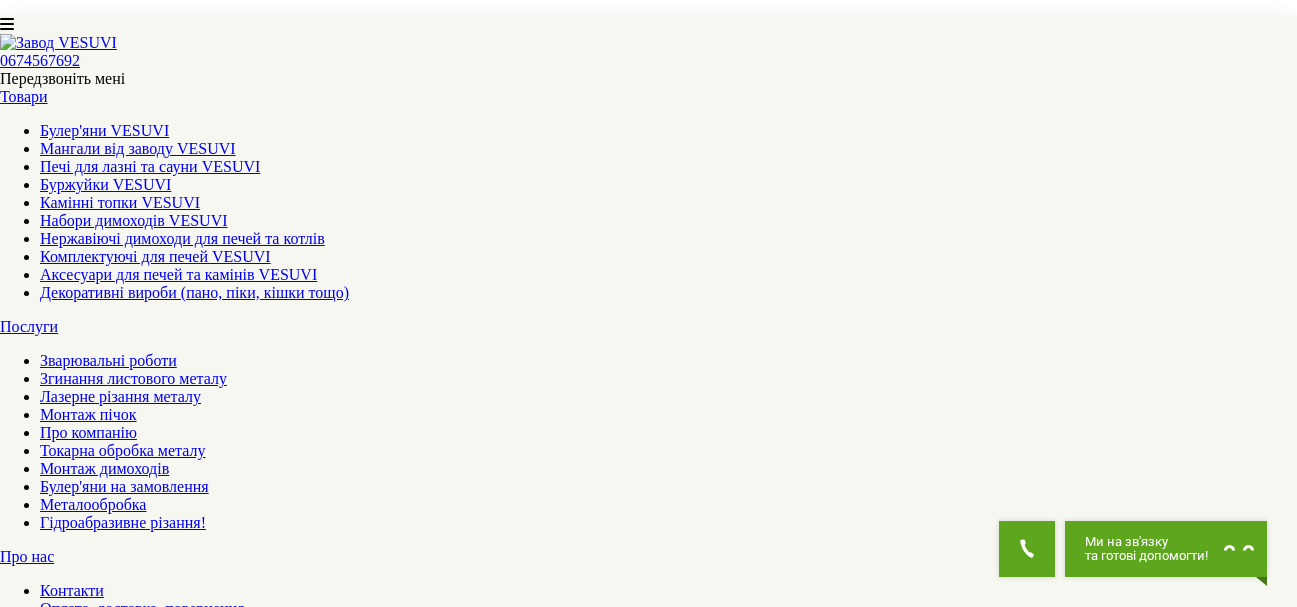 click on "Камінні топки VESUVI" at bounding box center (120, 202) 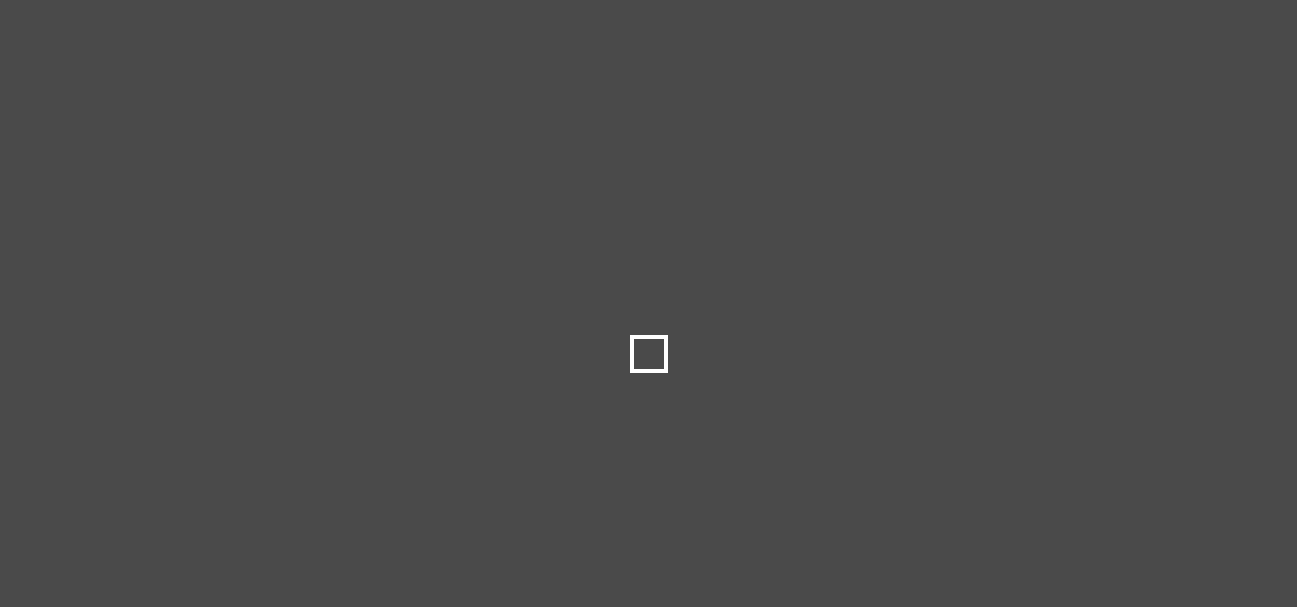 type on "*****" 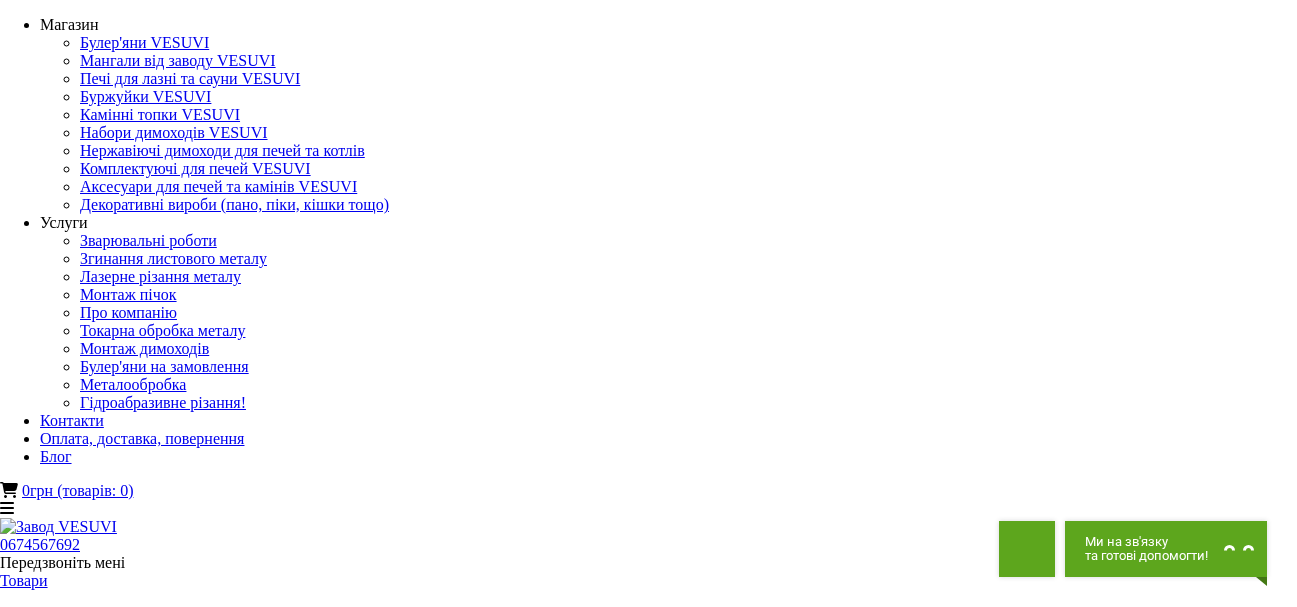 scroll, scrollTop: 0, scrollLeft: 0, axis: both 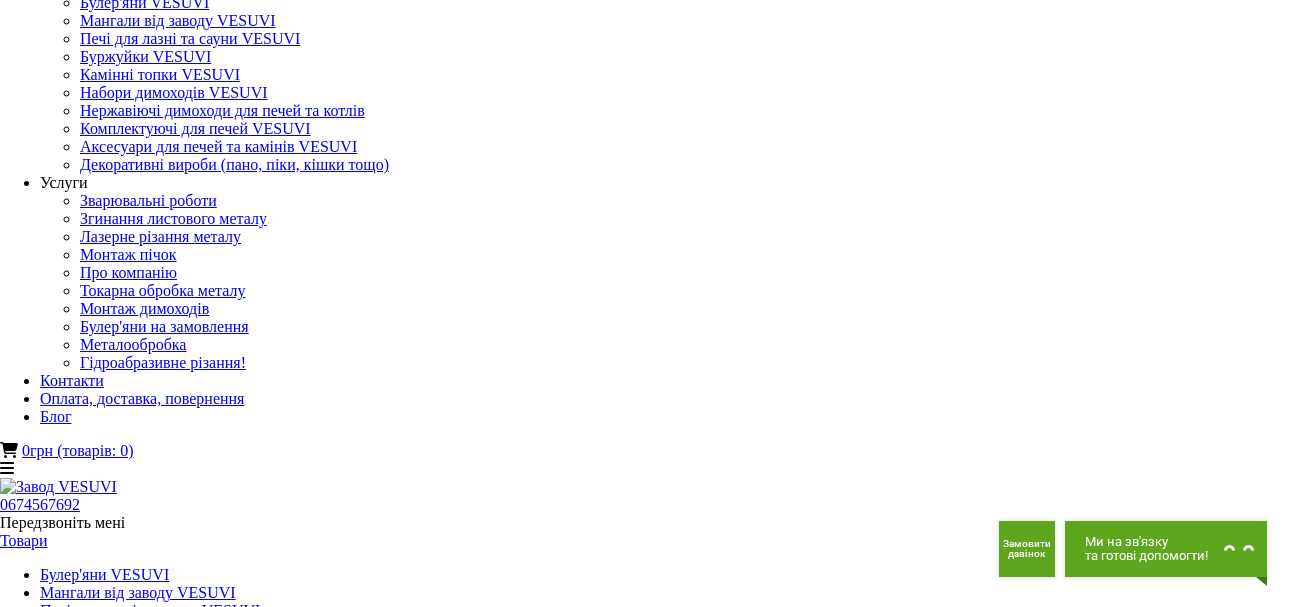 click at bounding box center [649, 1658] 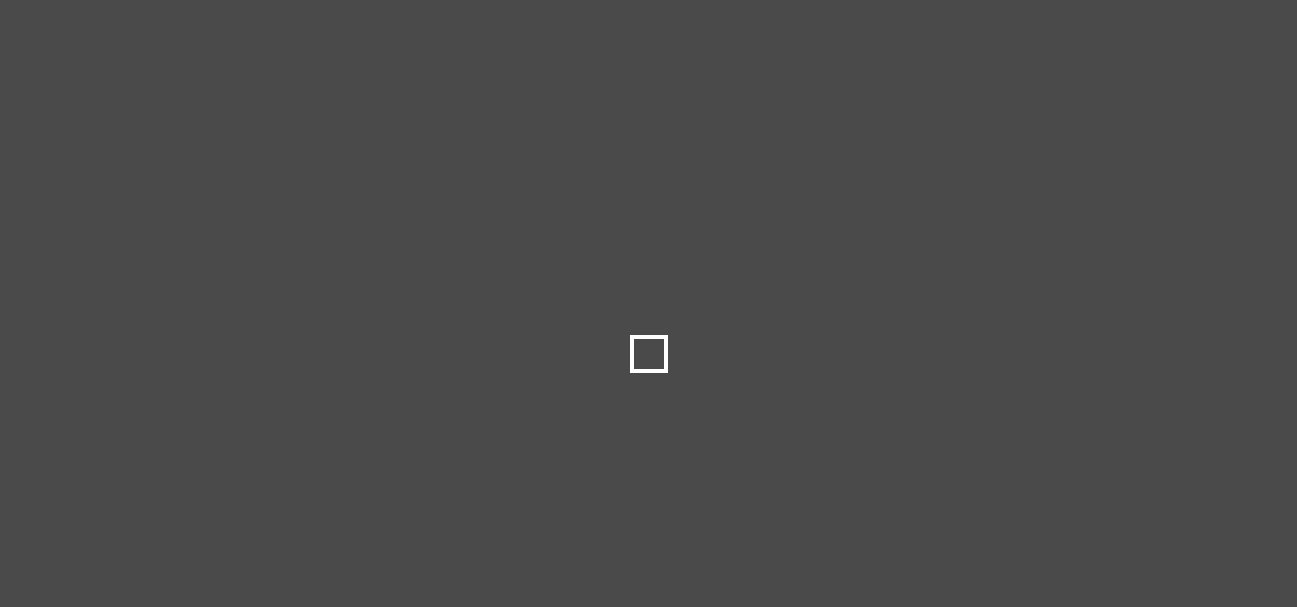scroll, scrollTop: 0, scrollLeft: 0, axis: both 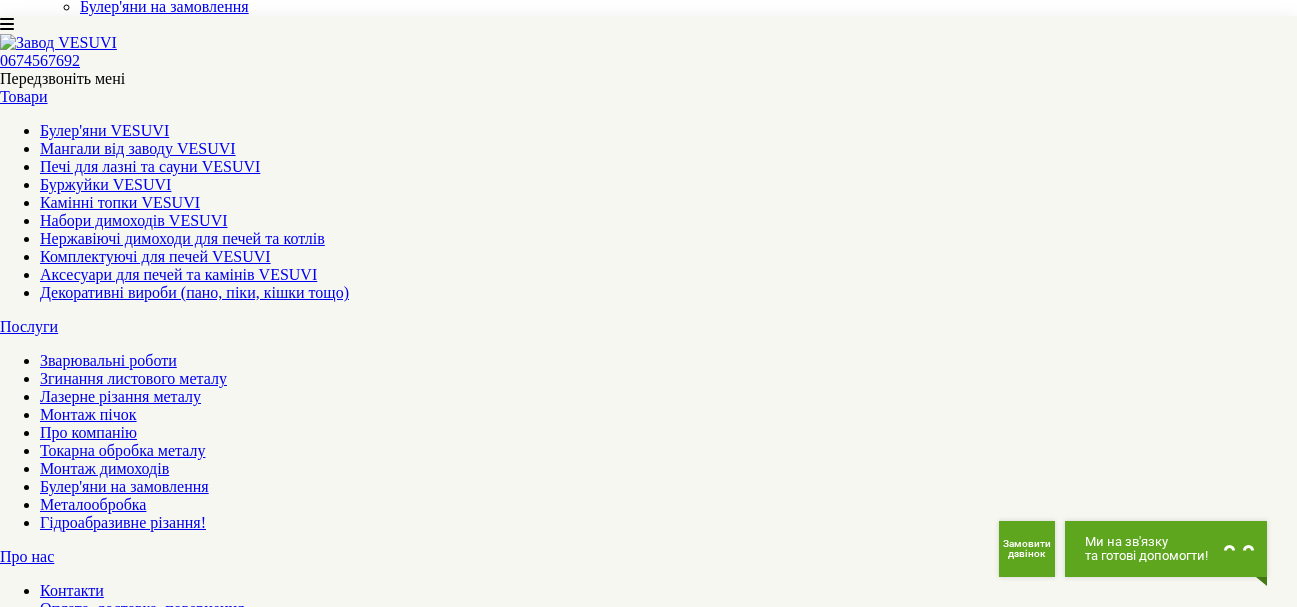click on "Мангали від заводу VESUVI" at bounding box center (138, 148) 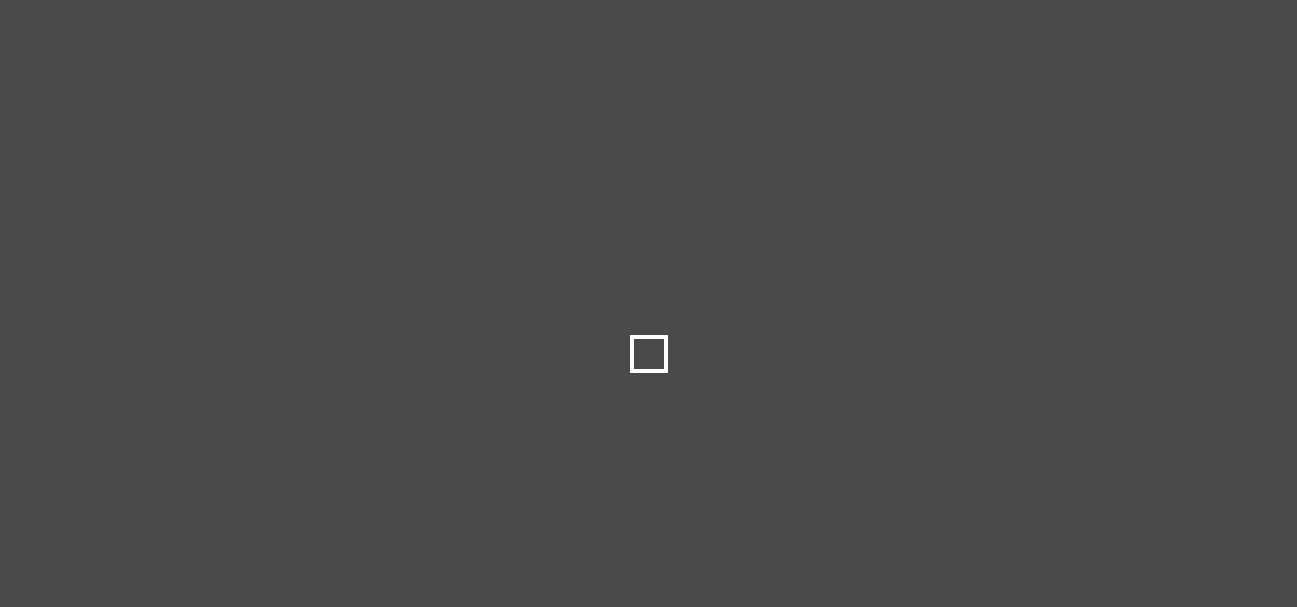 scroll, scrollTop: 0, scrollLeft: 0, axis: both 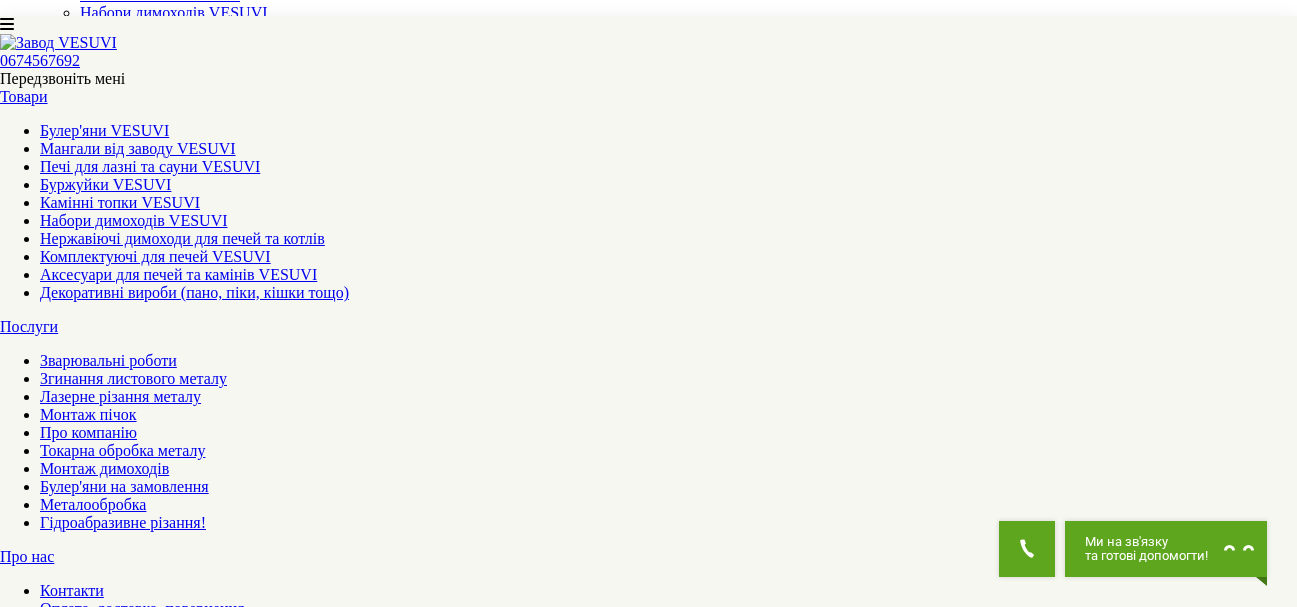 click on "Мангали з дахом VESUVI" at bounding box center (648, 1899) 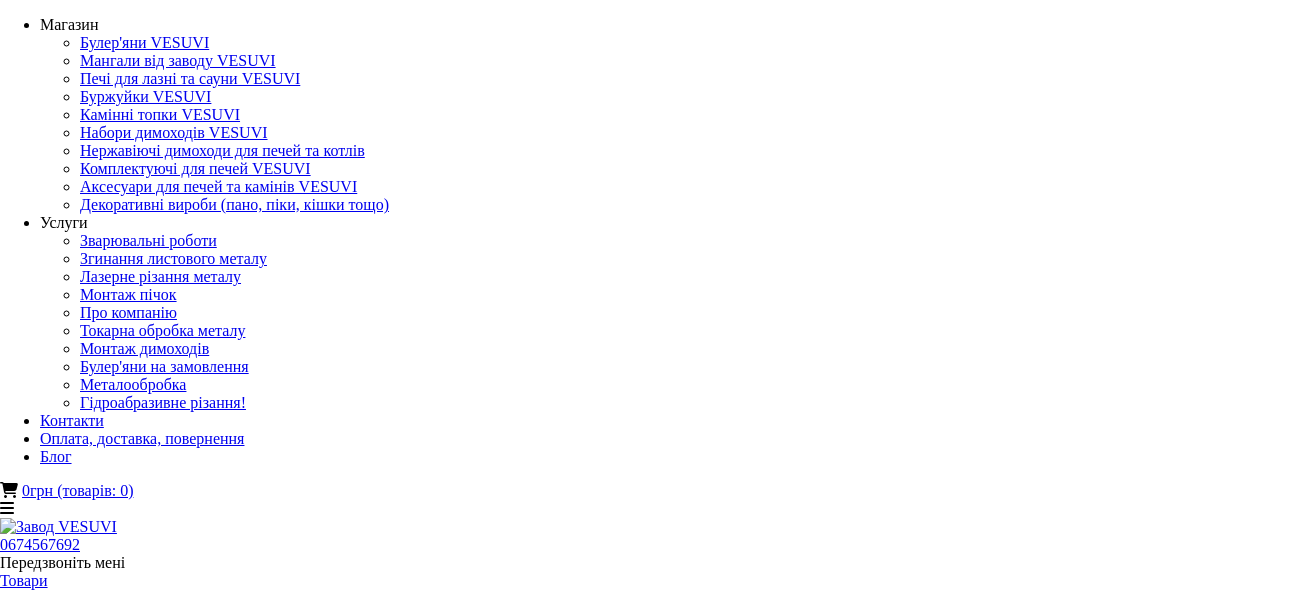 scroll, scrollTop: 0, scrollLeft: 0, axis: both 